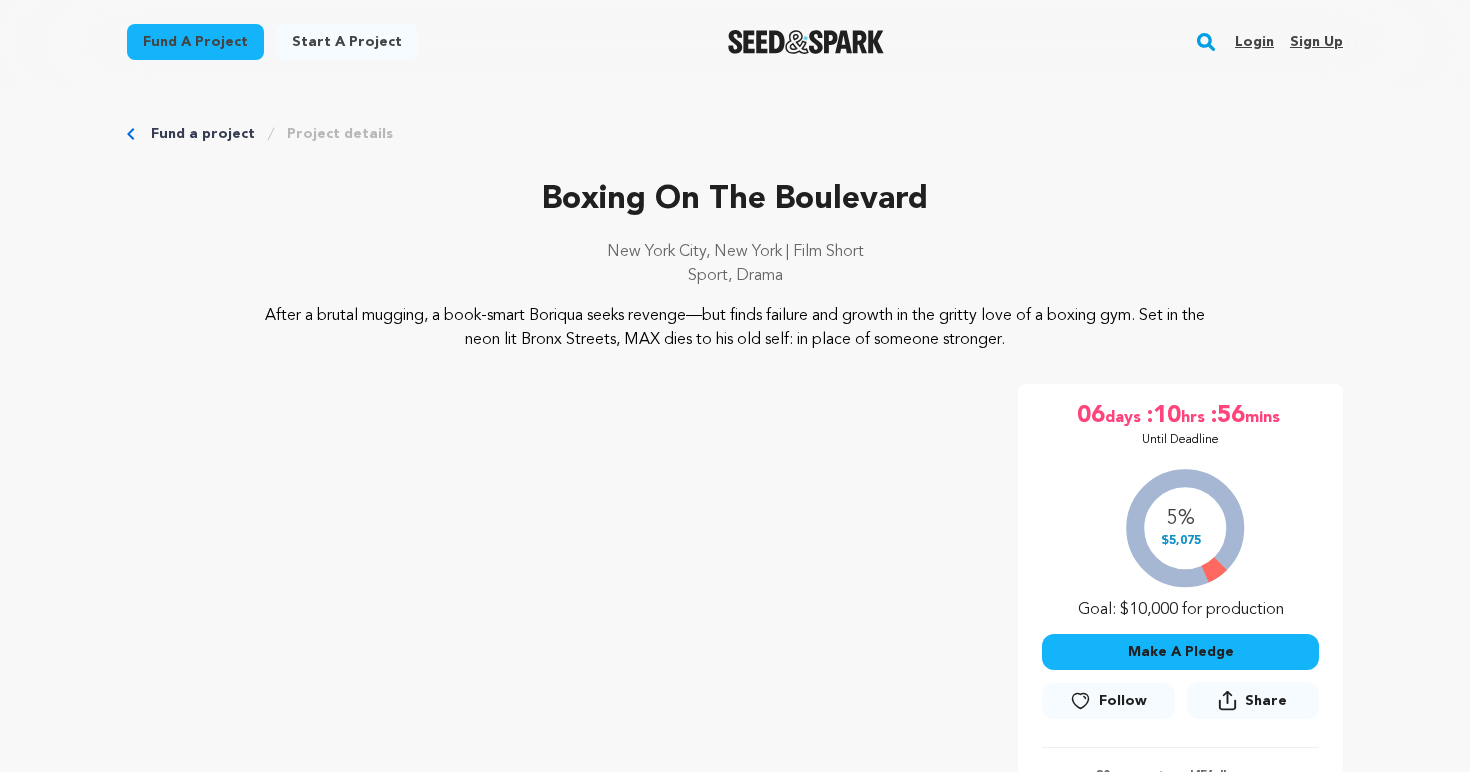 scroll, scrollTop: 171, scrollLeft: 0, axis: vertical 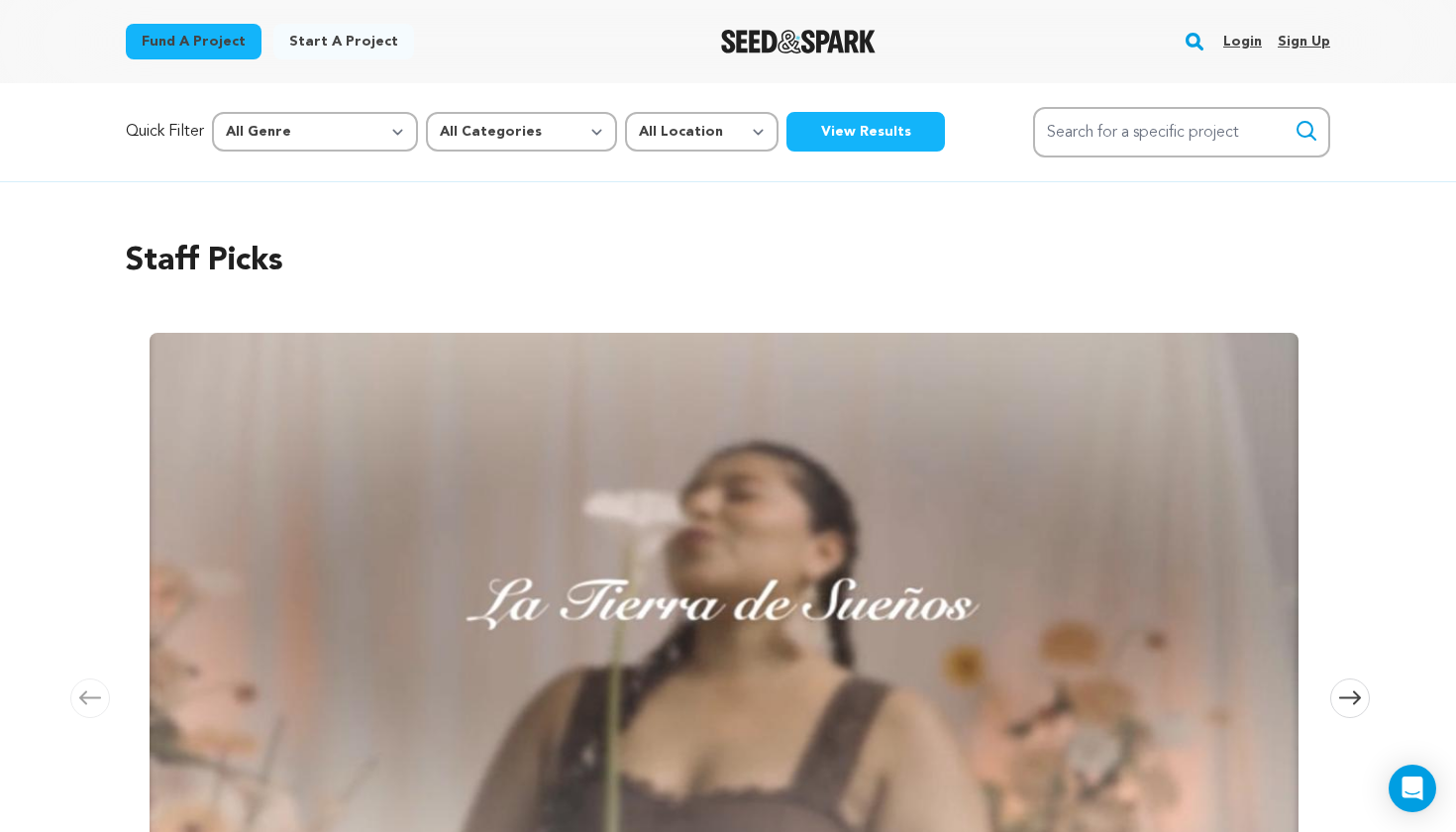 click on "Login" at bounding box center (1242, 42) 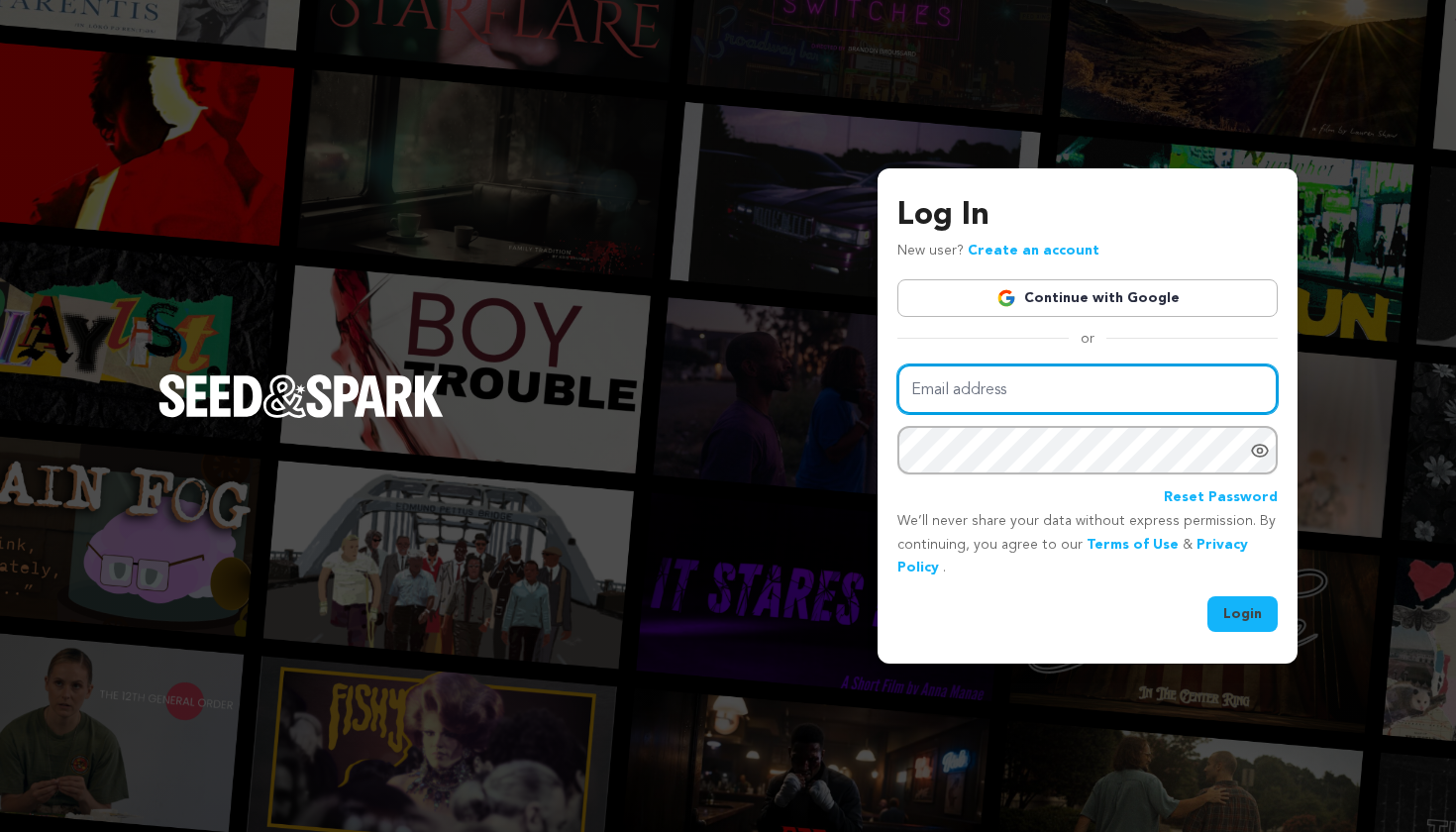 scroll, scrollTop: 0, scrollLeft: 0, axis: both 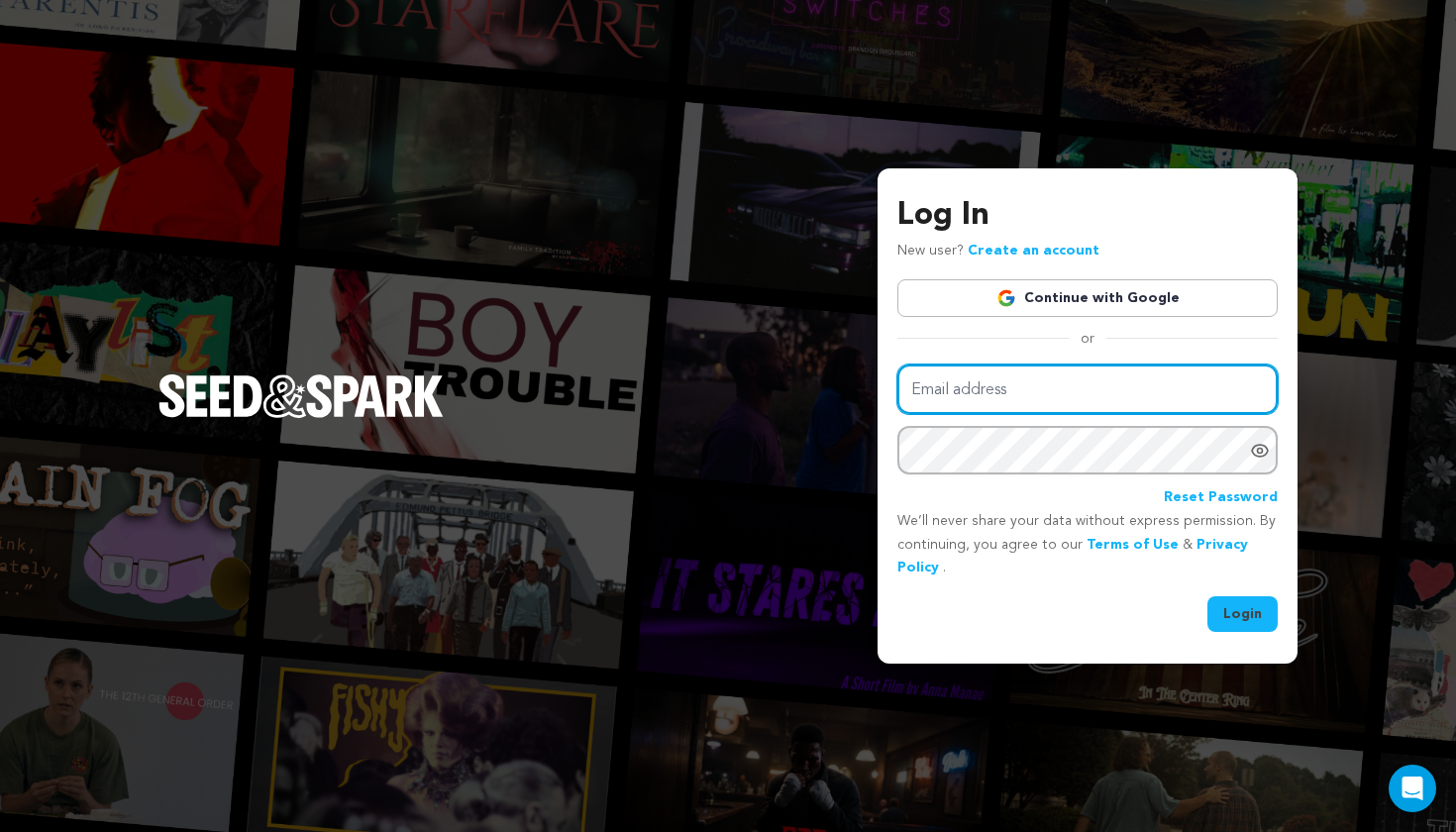 type on "marquismilledgemgmt@gmail.com" 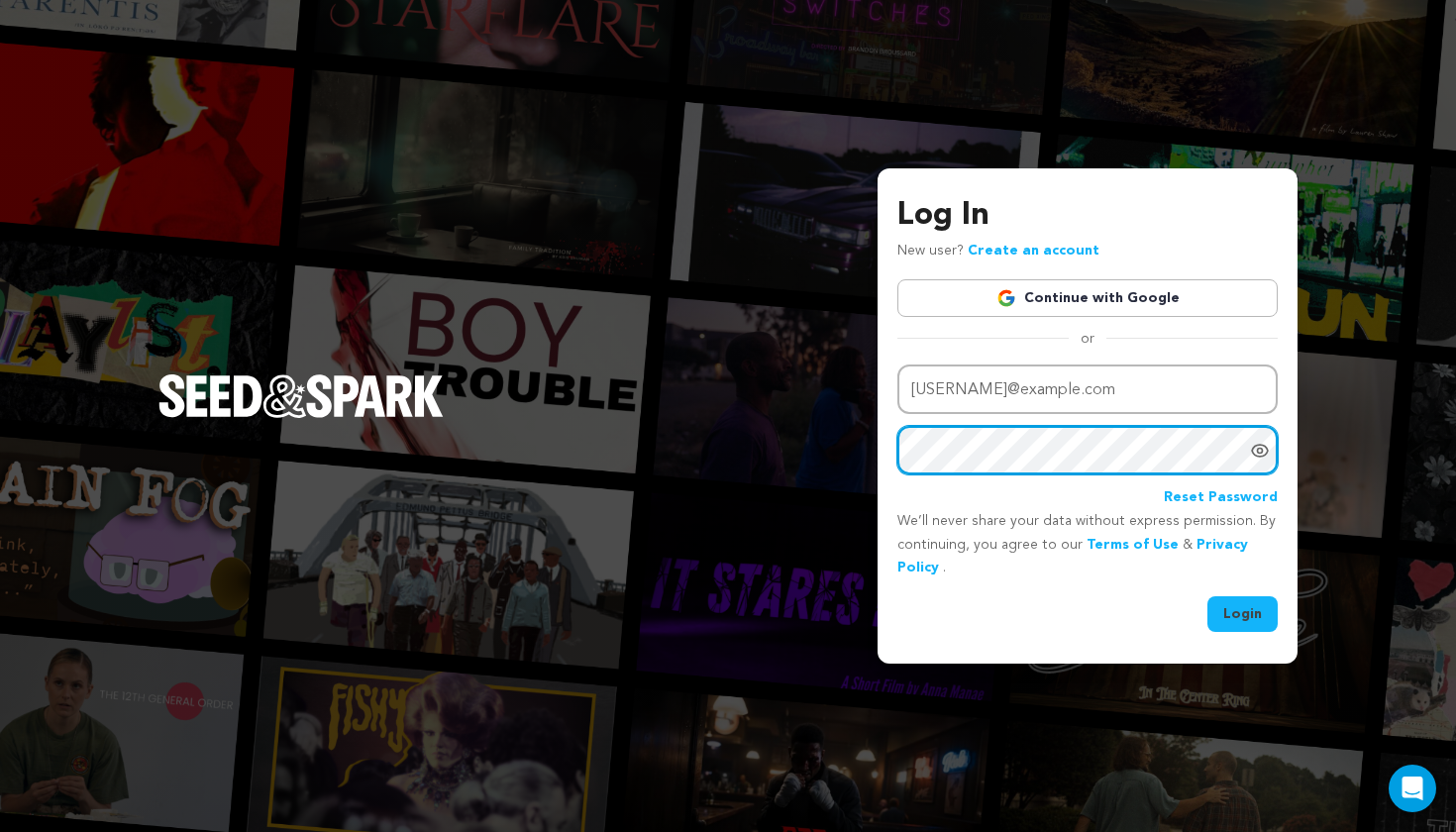 click on "Login" at bounding box center (1242, 614) 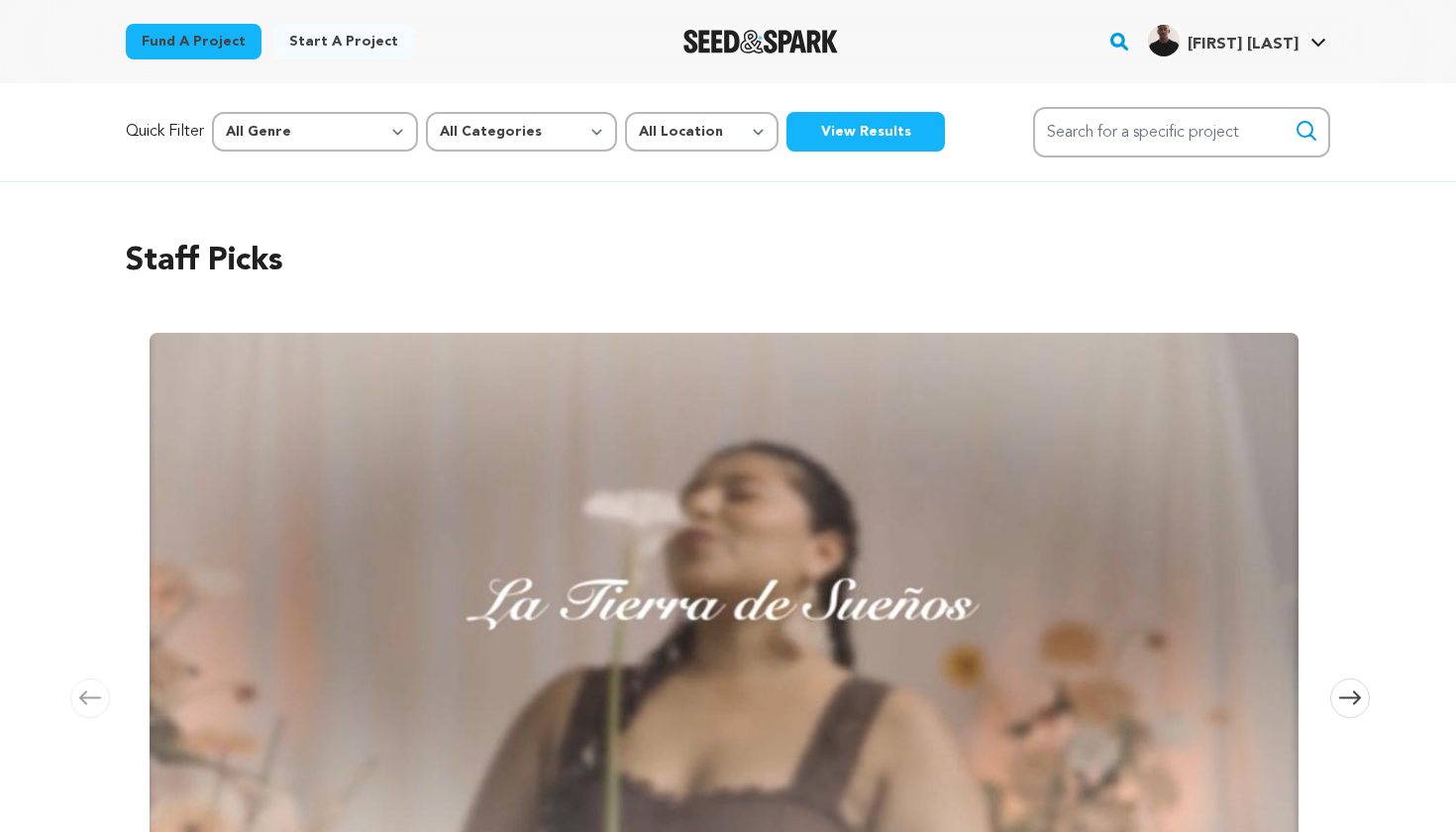 scroll, scrollTop: 0, scrollLeft: 0, axis: both 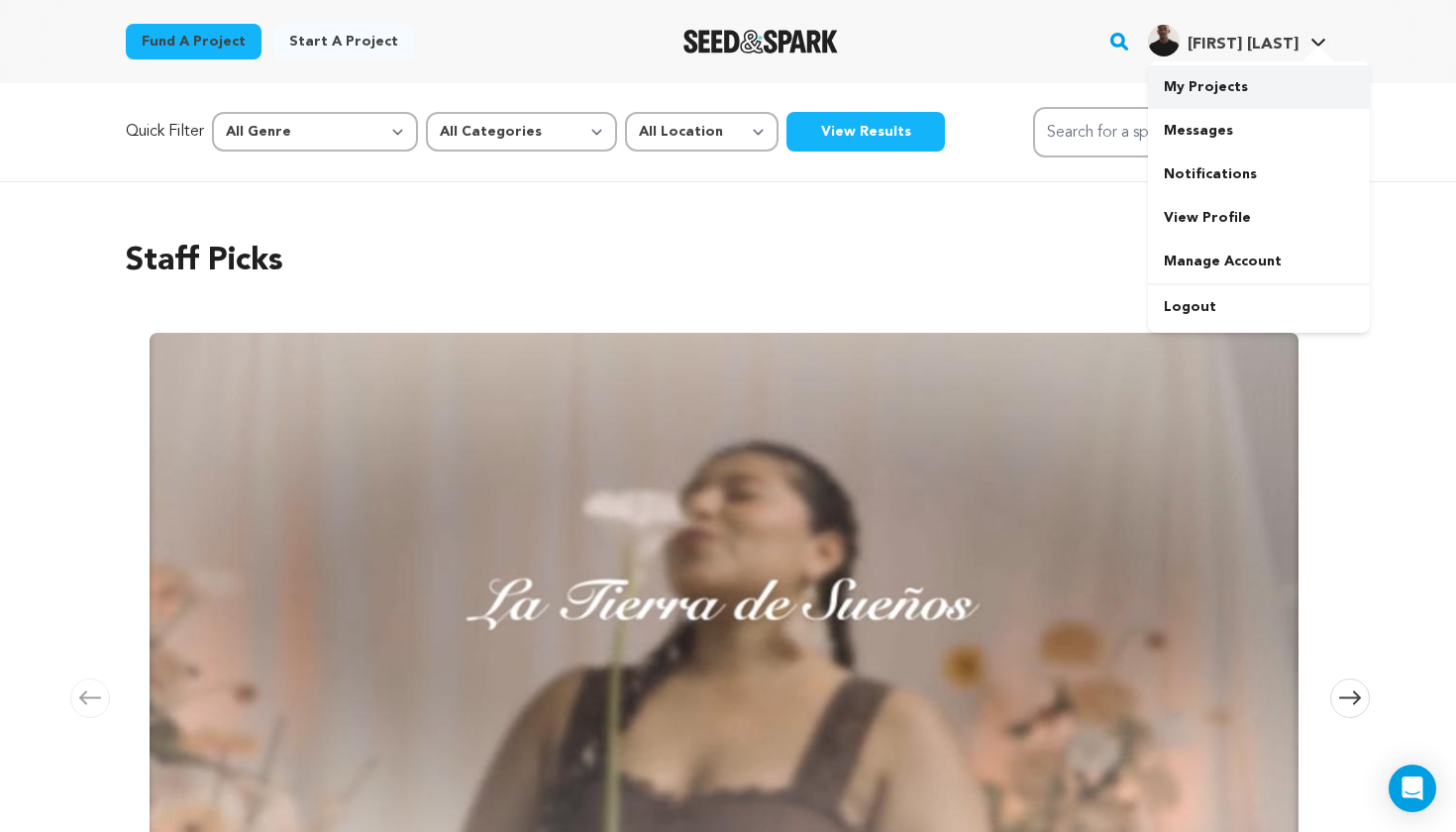click on "My Projects" at bounding box center (1259, 87) 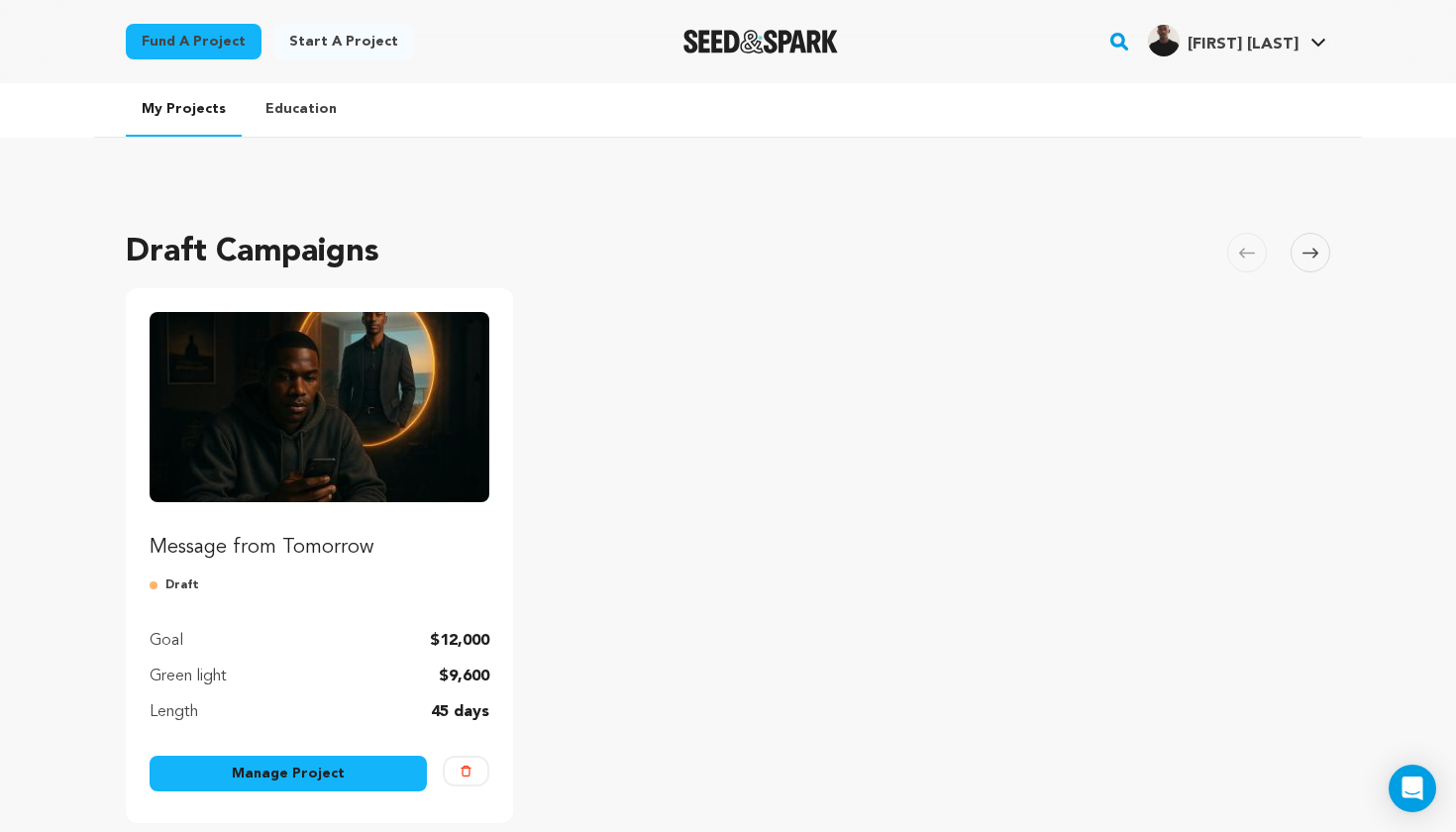 scroll, scrollTop: 0, scrollLeft: 0, axis: both 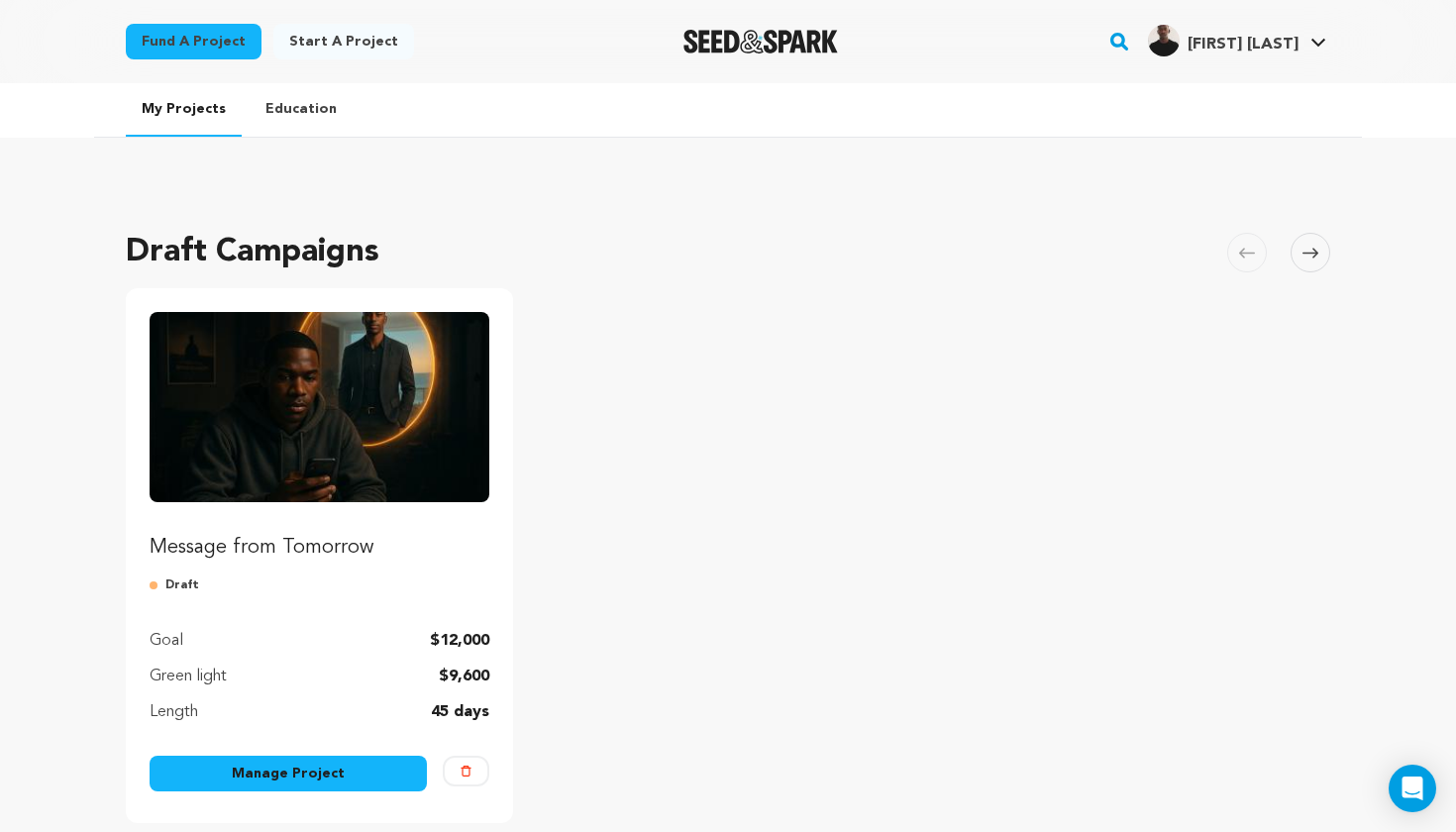 click on "Manage Project" at bounding box center [288, 774] 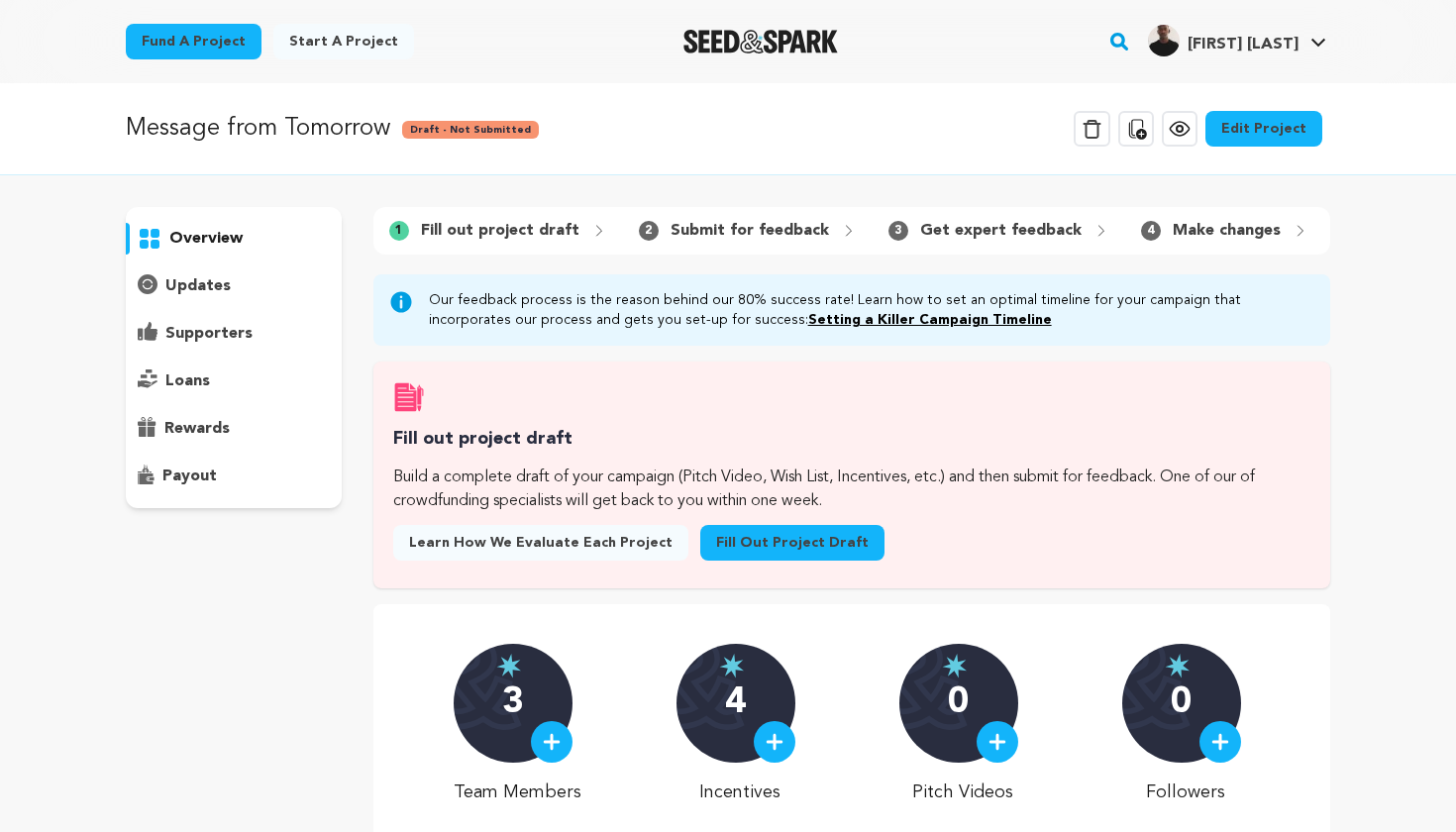 scroll, scrollTop: 0, scrollLeft: 0, axis: both 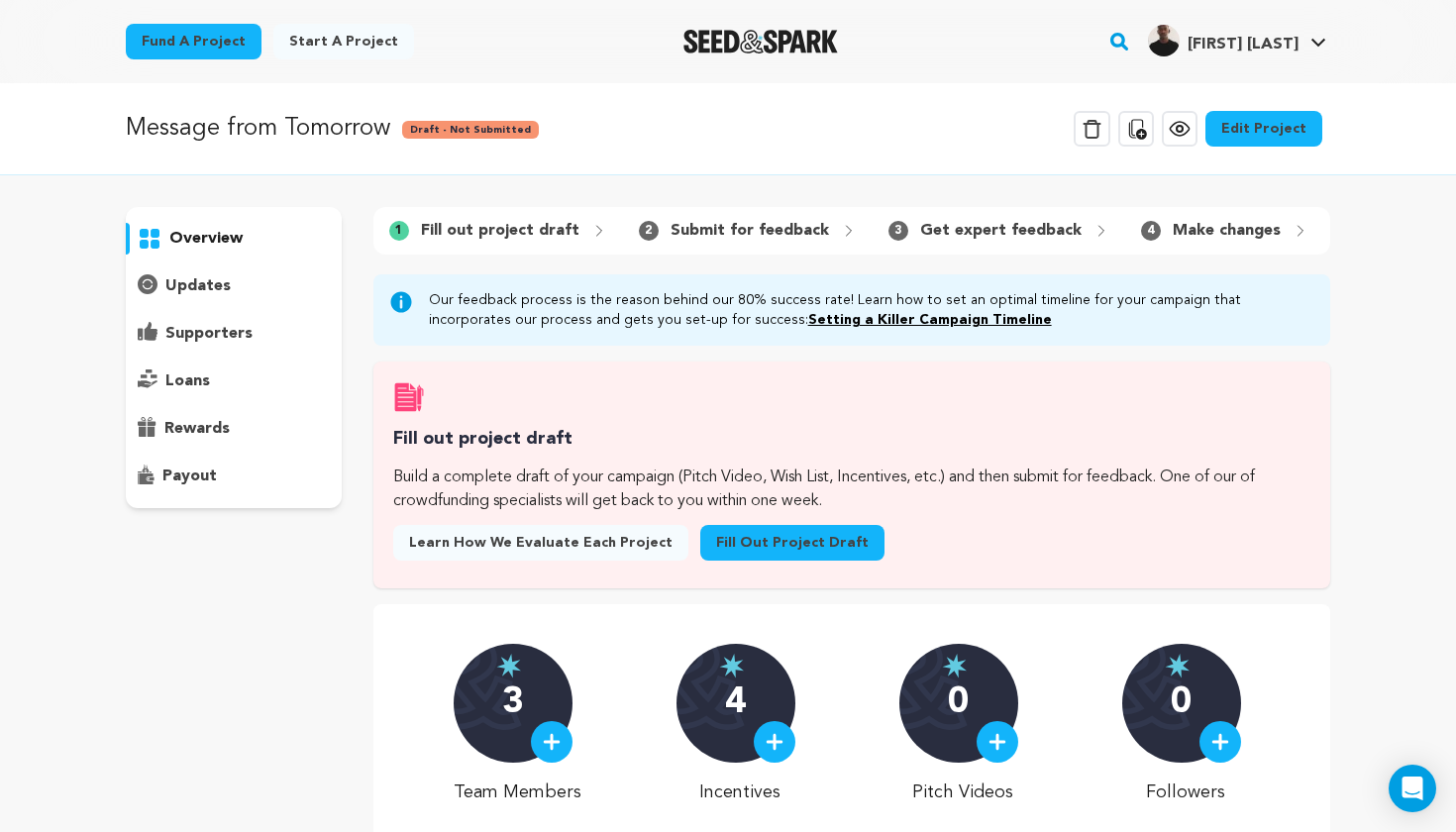 click on "Edit Project" at bounding box center (1264, 129) 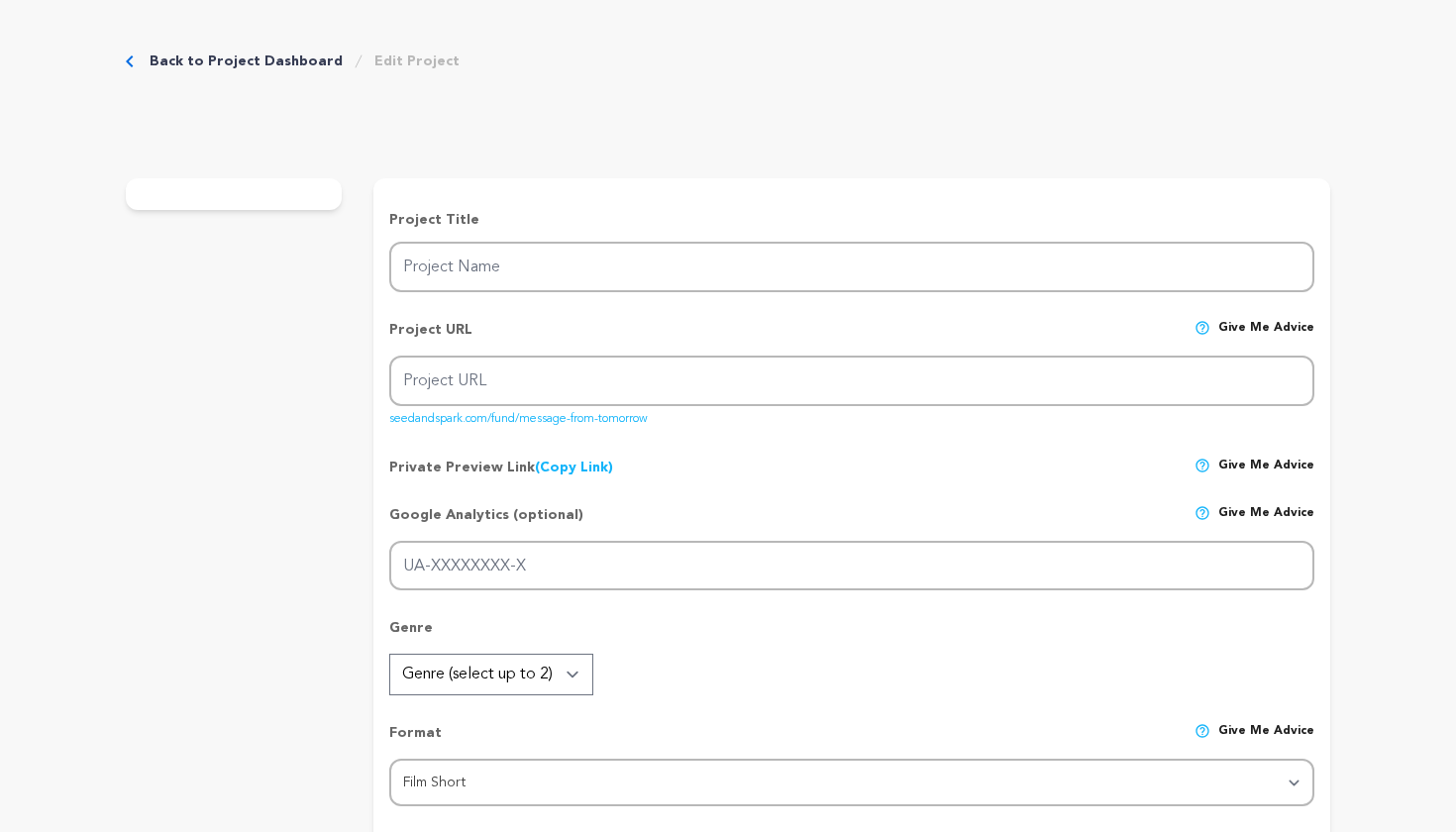 scroll, scrollTop: 0, scrollLeft: 0, axis: both 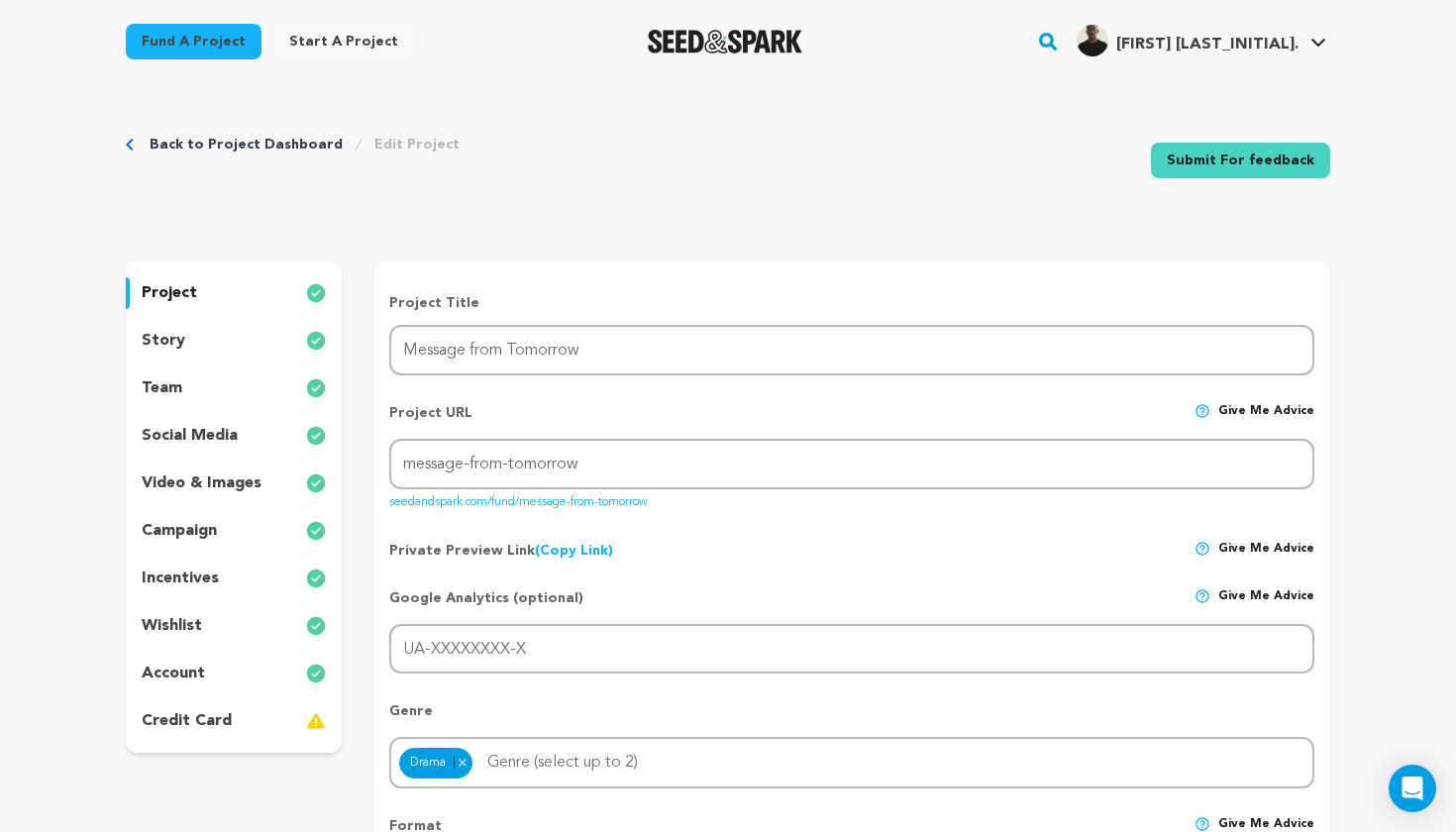 click on "credit card" at bounding box center [186, 721] 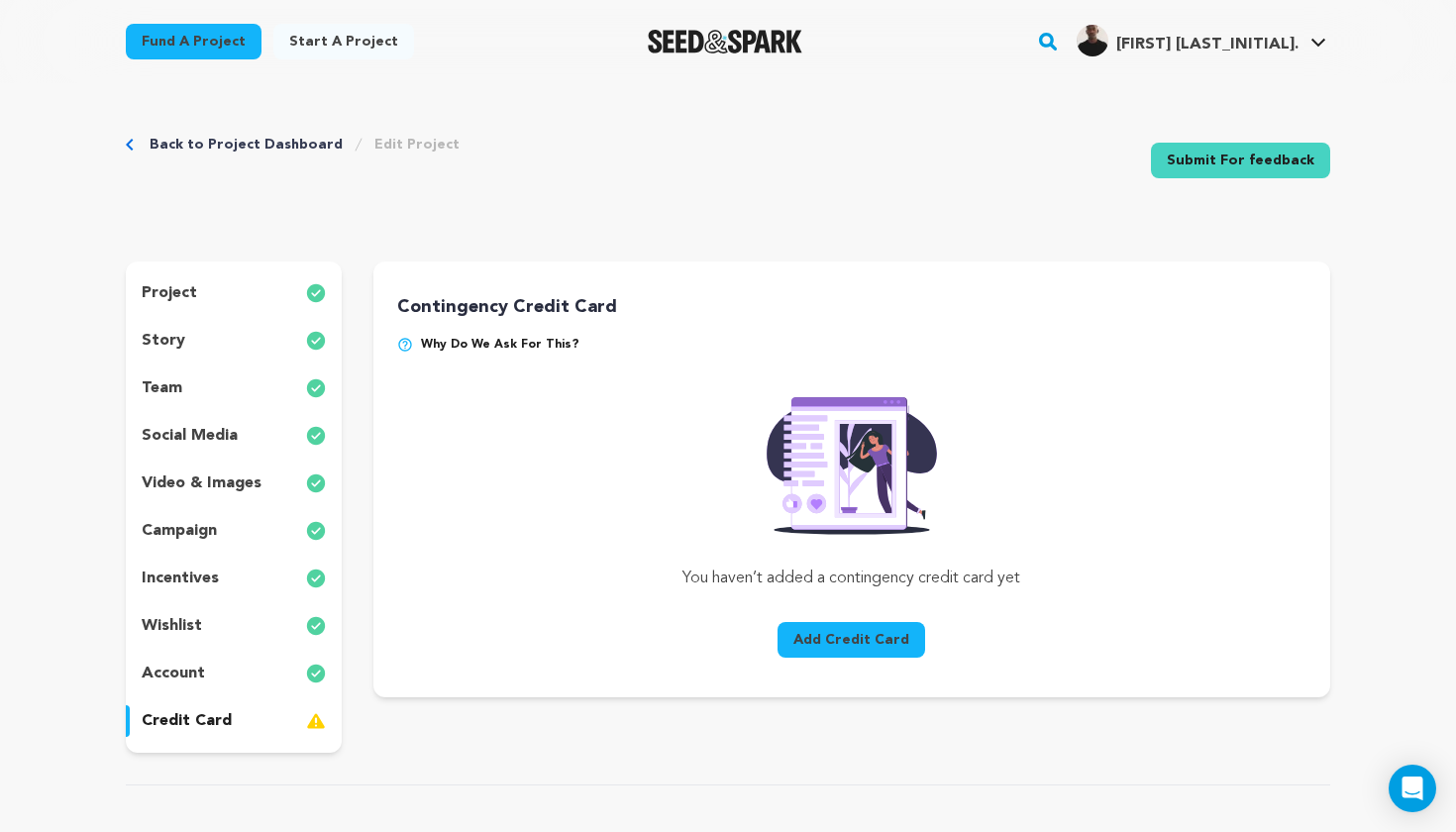 click on "Add Credit Card" at bounding box center (851, 640) 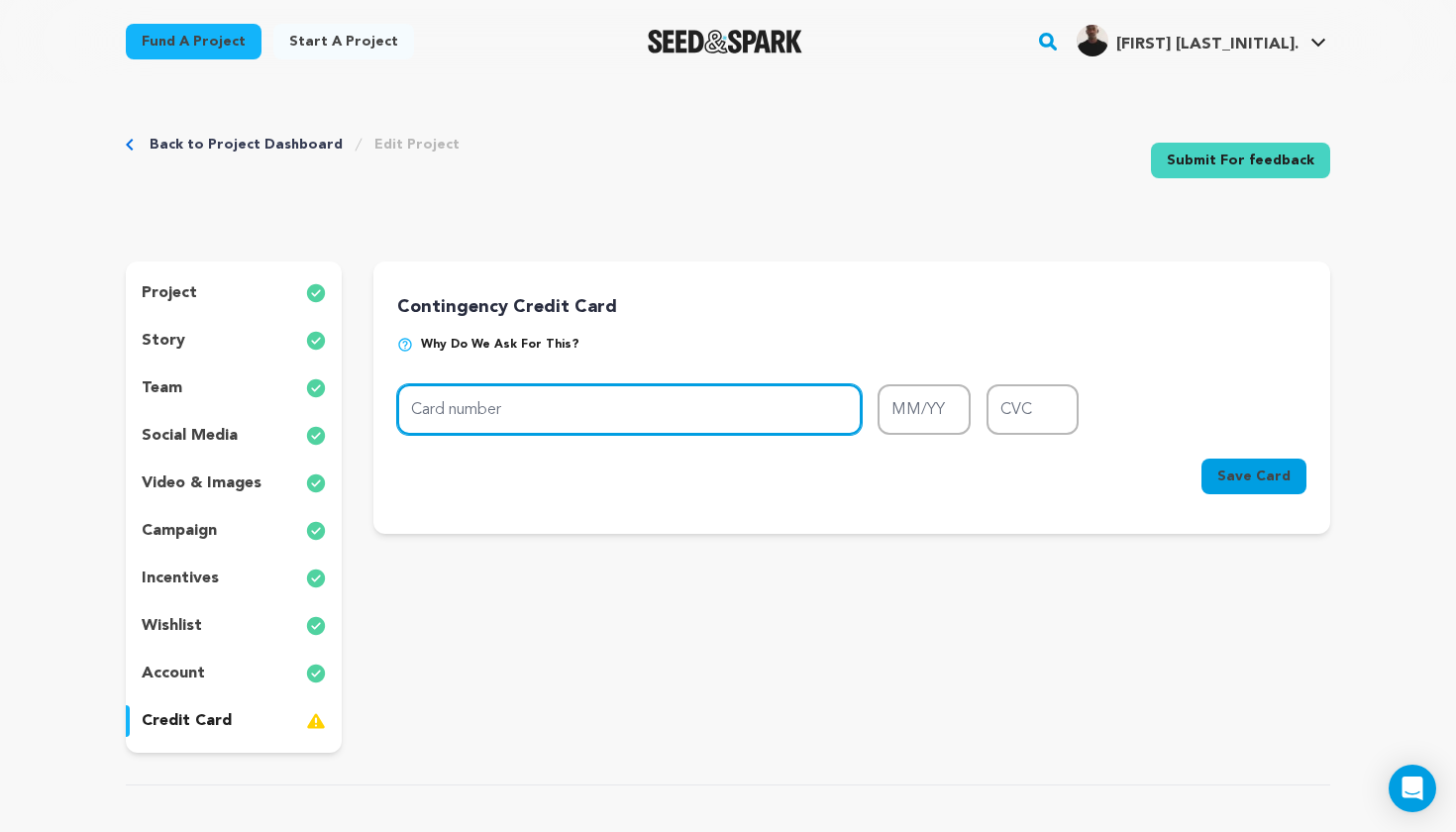 click on "Card number" at bounding box center [629, 409] 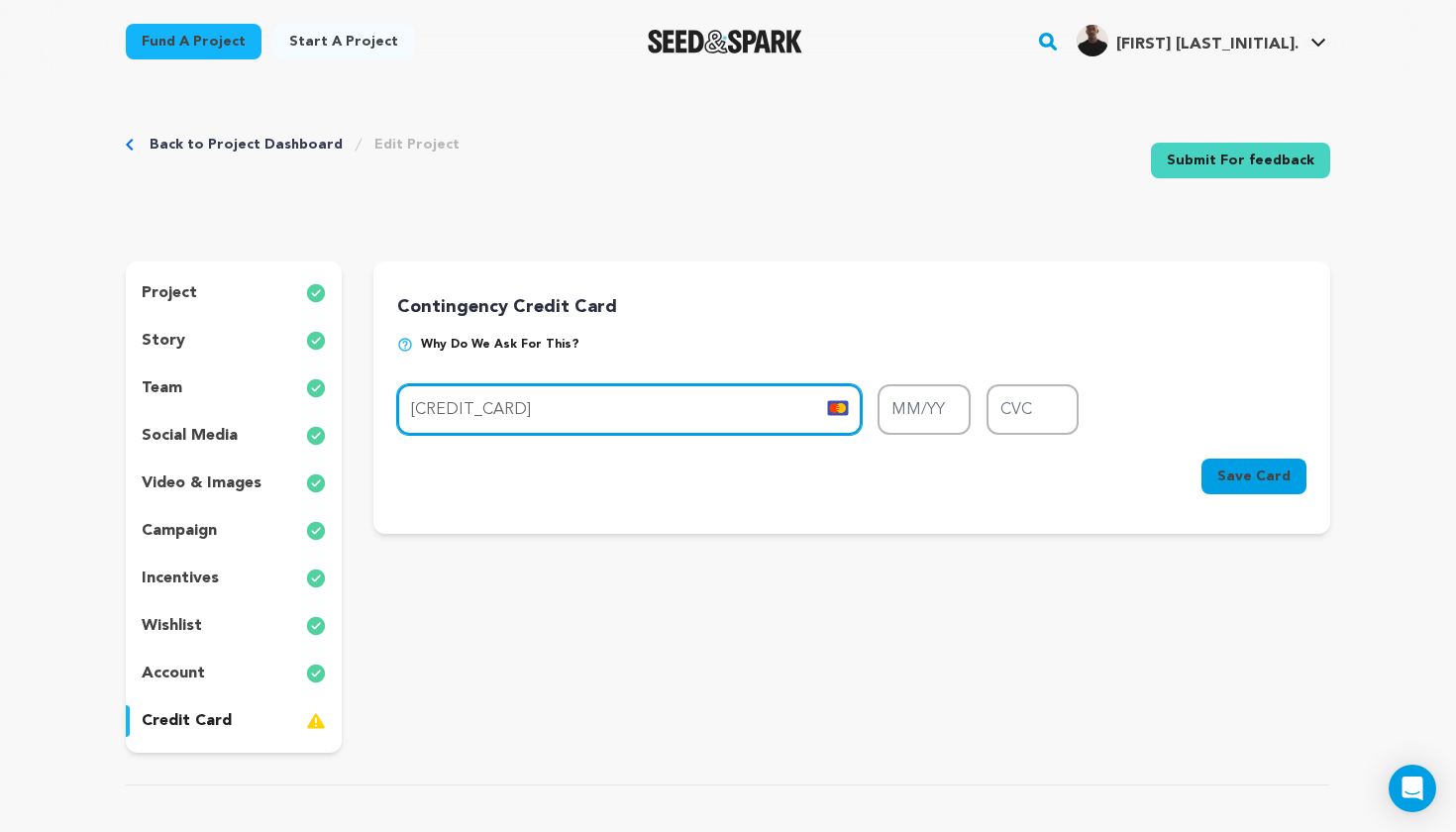 type on "[CREDIT_CARD]" 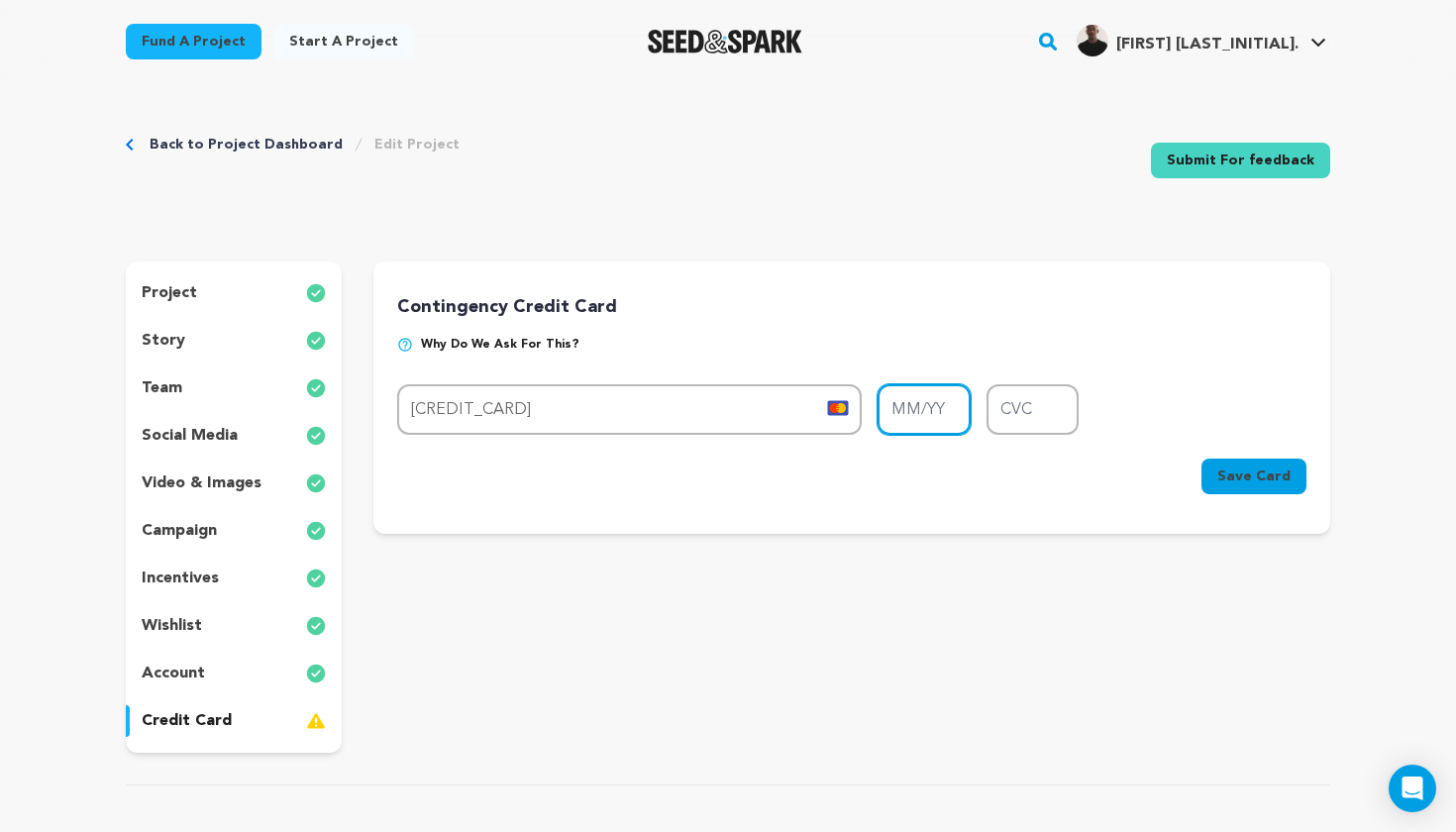 click on "MM/YY" at bounding box center [924, 409] 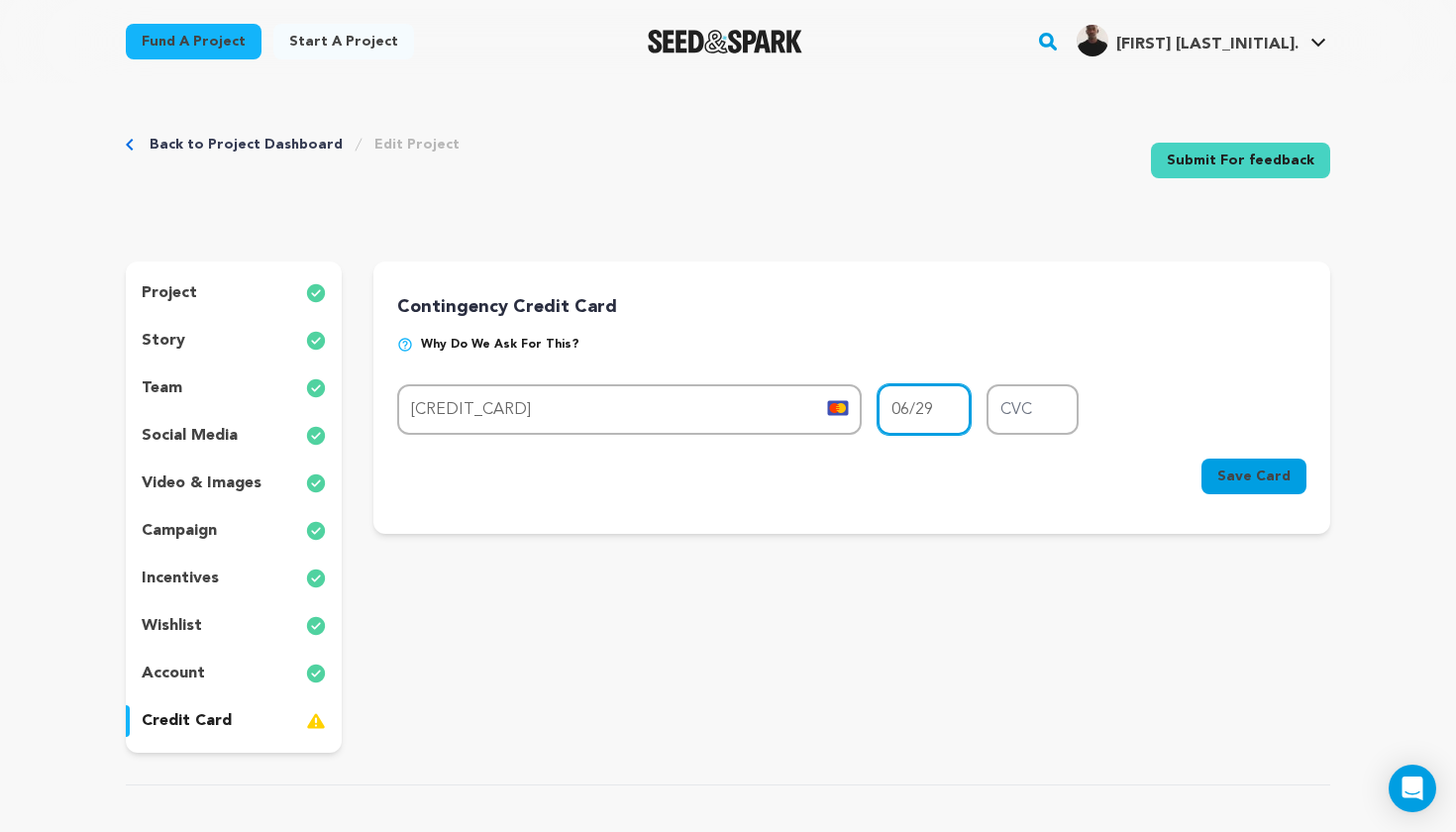 type on "06/29" 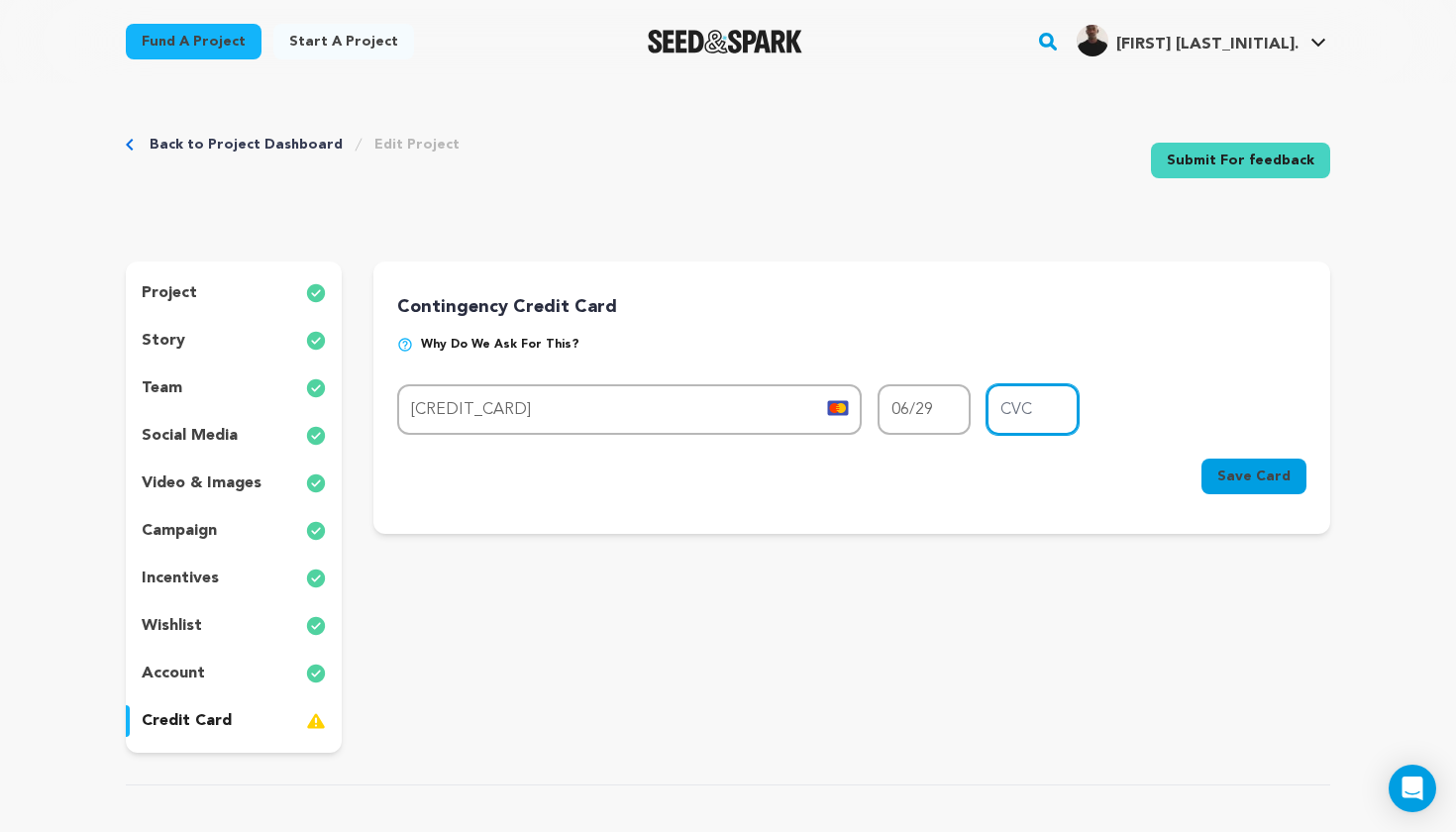 click on "CVC" at bounding box center [1033, 409] 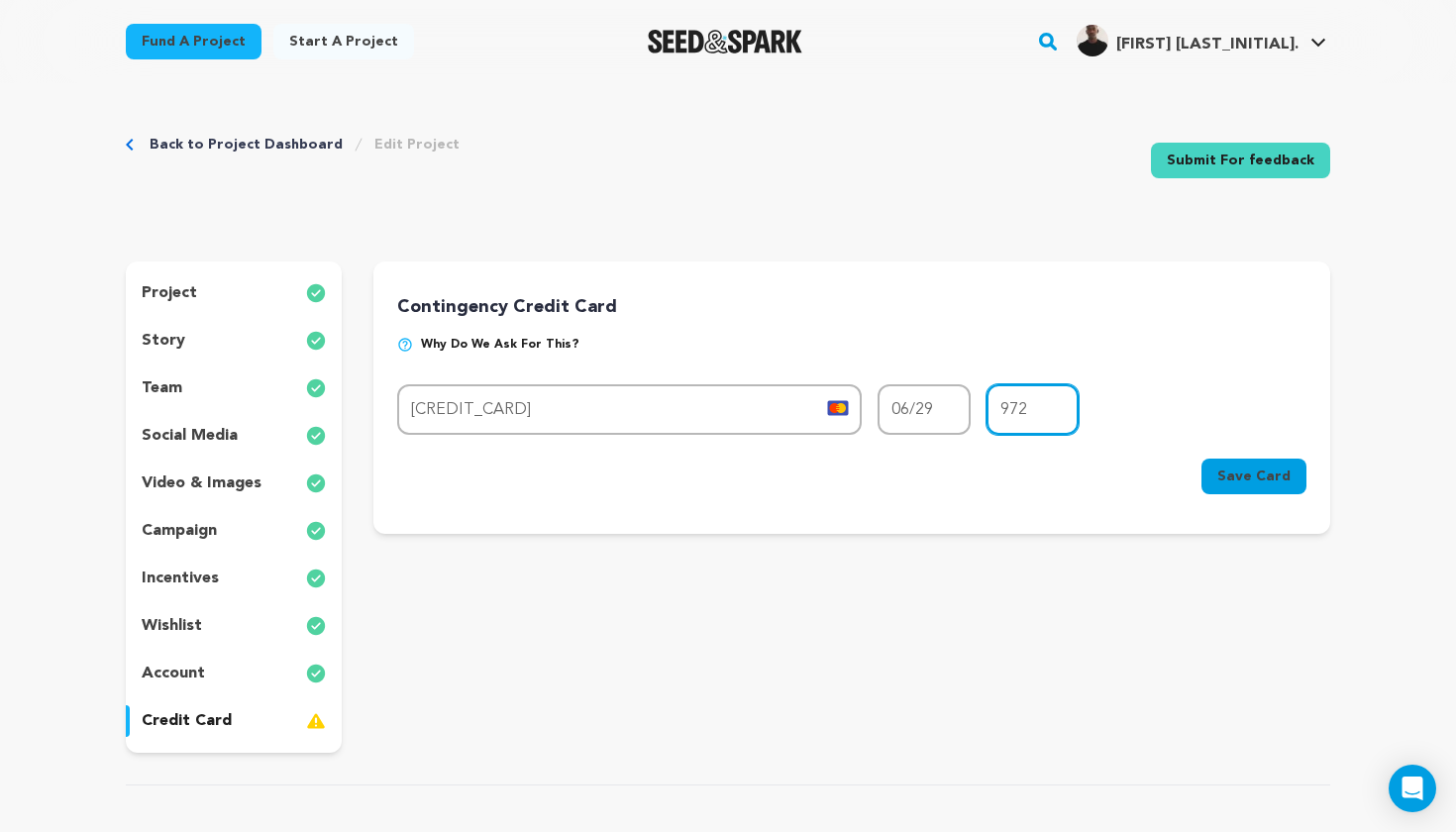 type on "972" 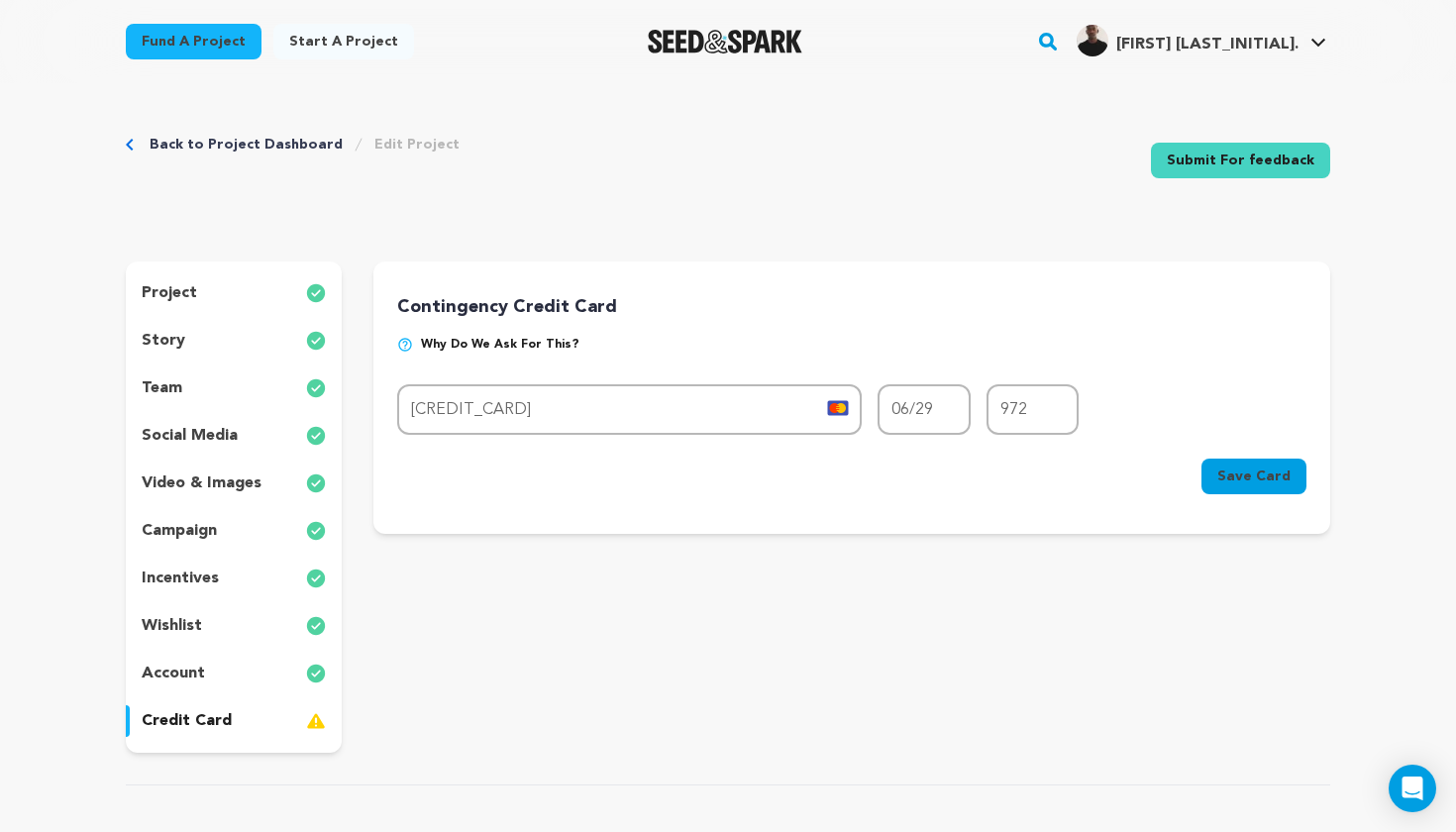 click on "Save Card" at bounding box center (1254, 476) 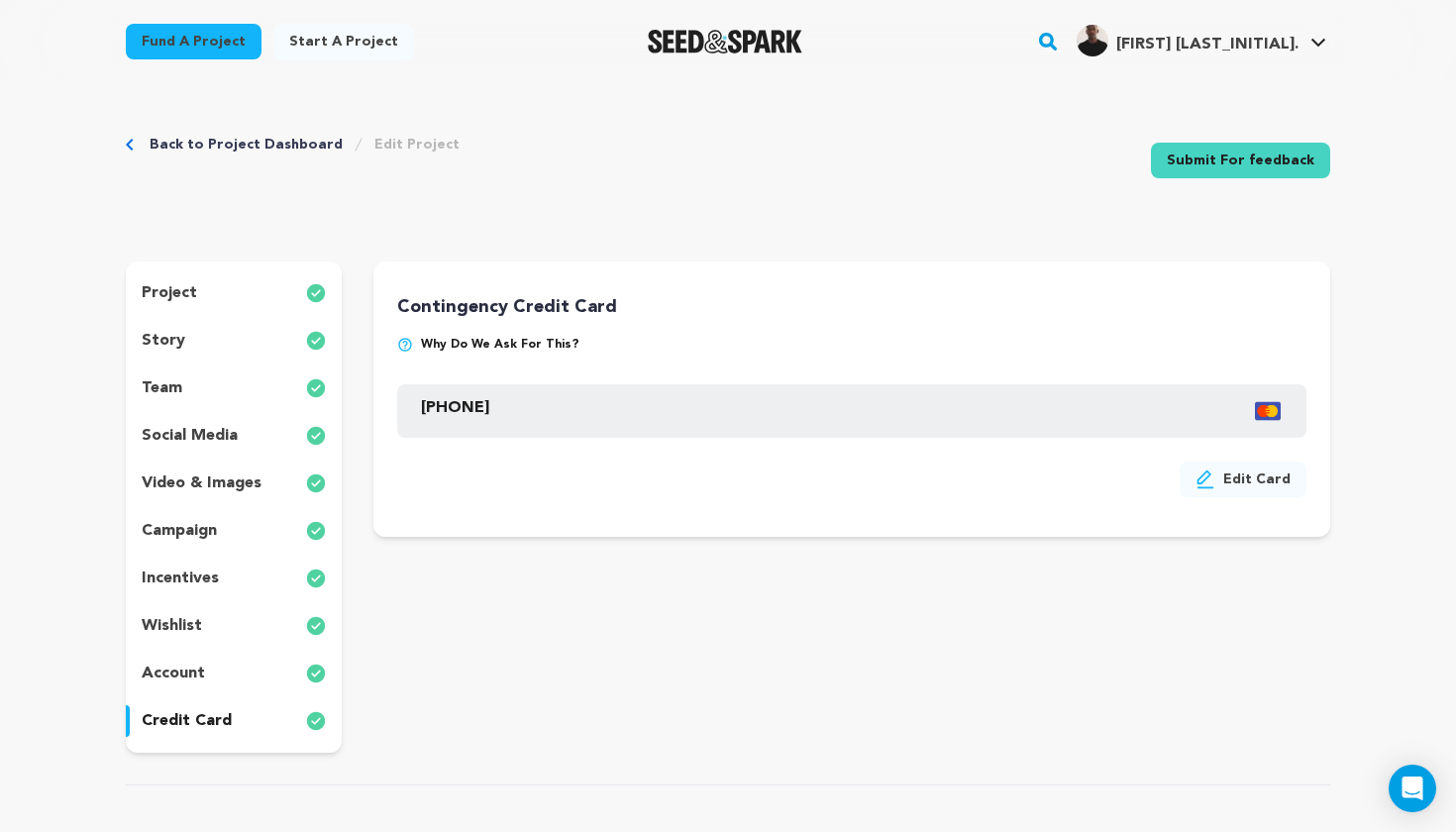 click on "social media" at bounding box center (189, 436) 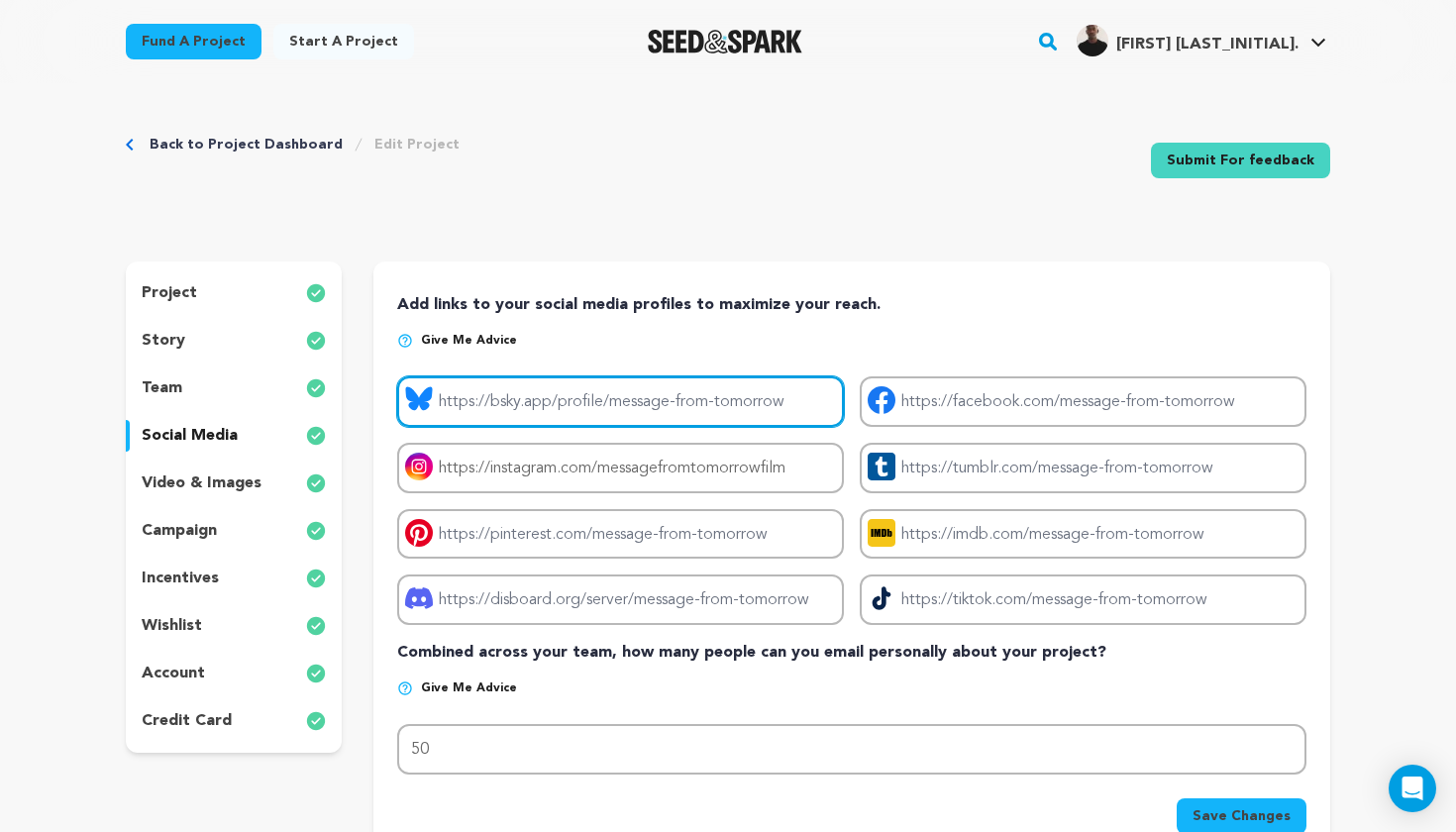 click on "Project bluesky link" at bounding box center (620, 401) 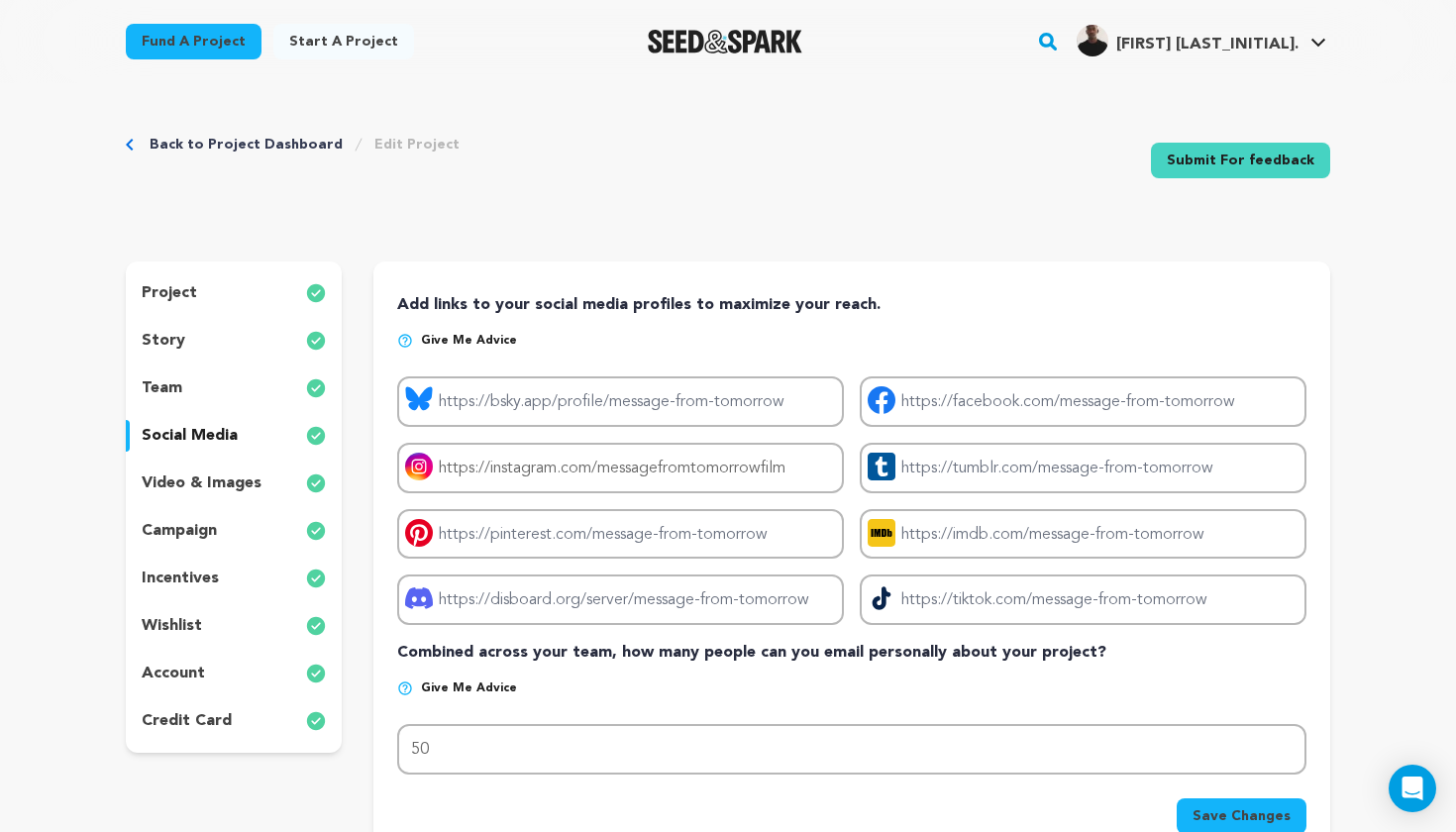 click on "team" at bounding box center (234, 388) 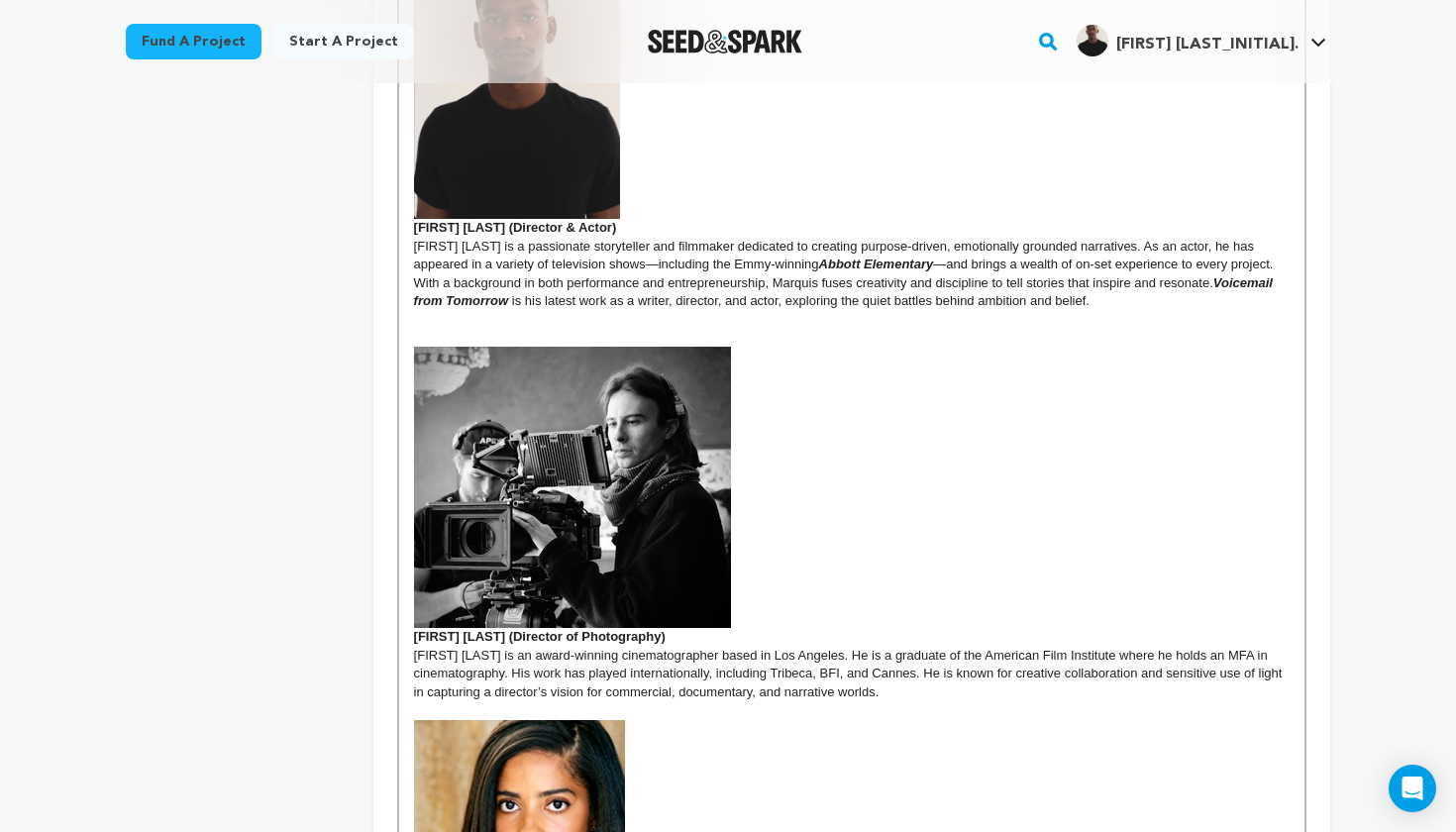 scroll, scrollTop: 747, scrollLeft: 0, axis: vertical 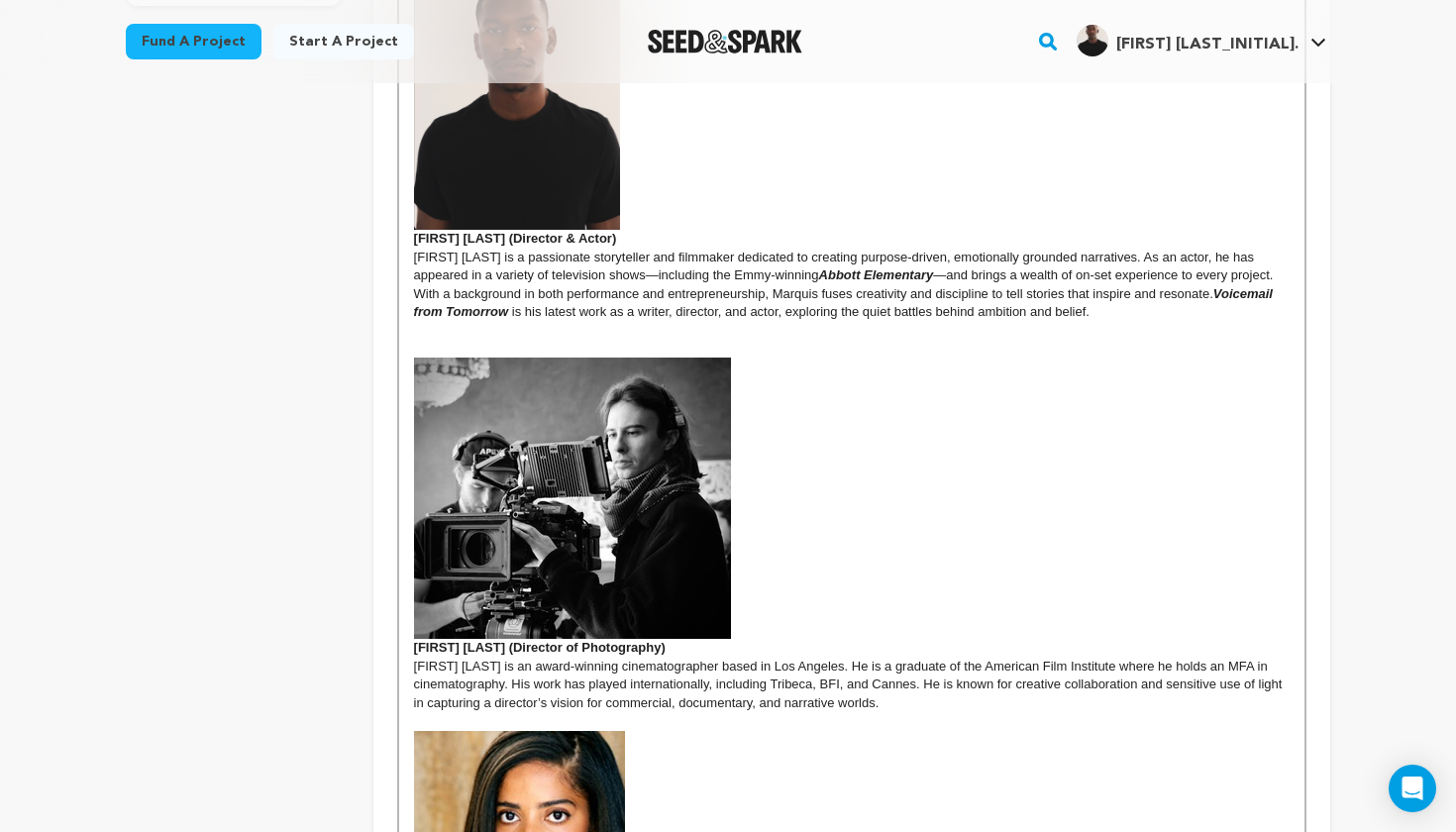 drag, startPoint x: 1278, startPoint y: 288, endPoint x: 1219, endPoint y: 289, distance: 59.008474 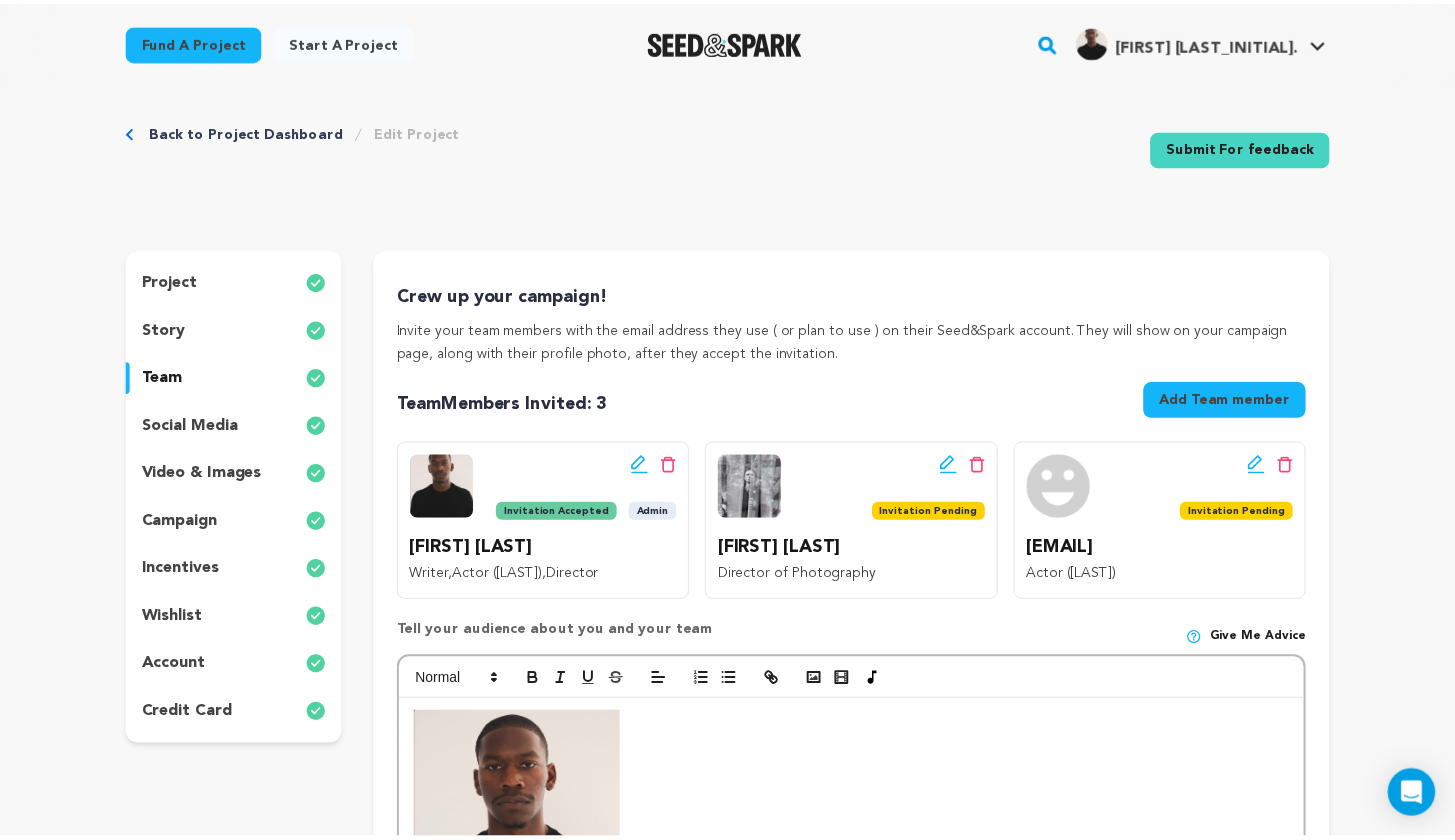 scroll, scrollTop: 9, scrollLeft: 0, axis: vertical 